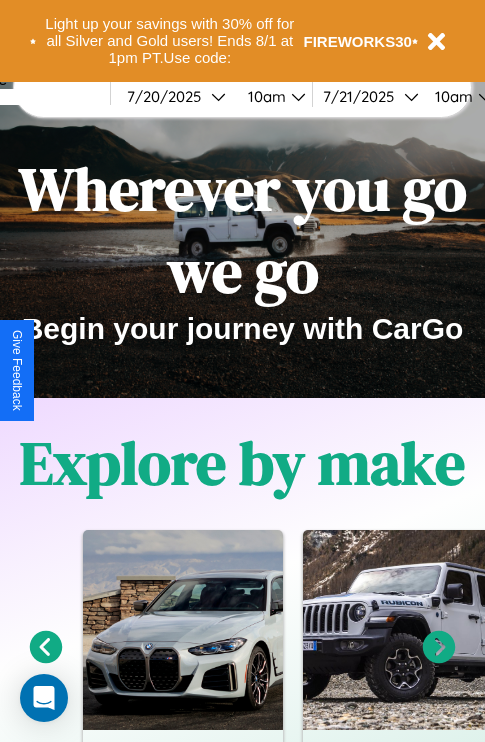 scroll, scrollTop: 308, scrollLeft: 0, axis: vertical 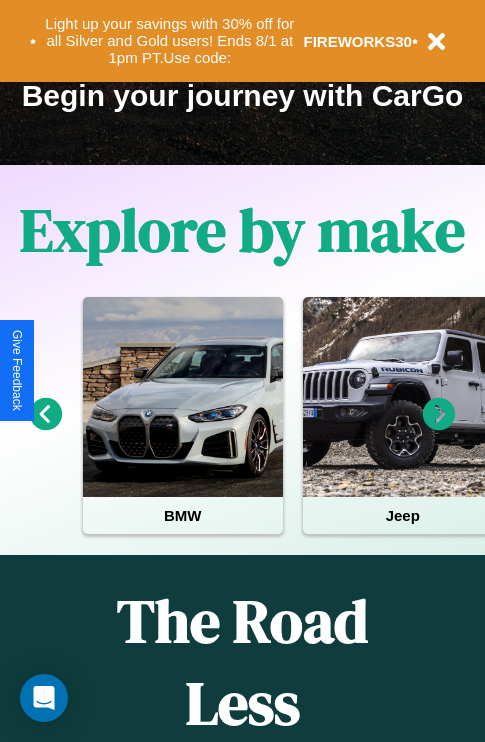 click 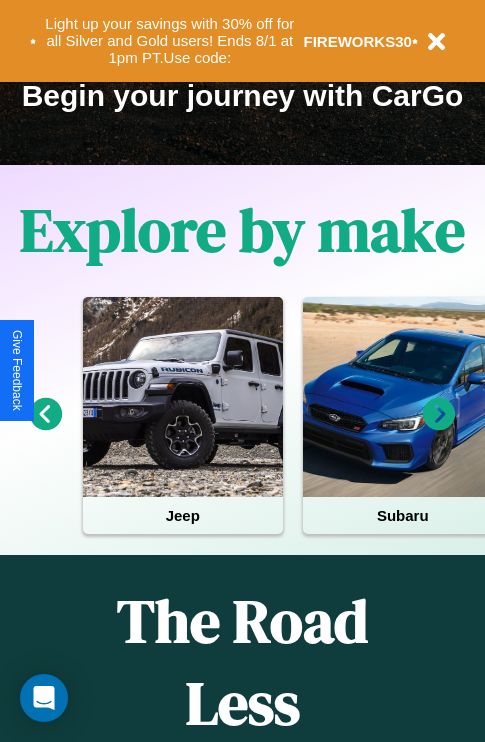 click 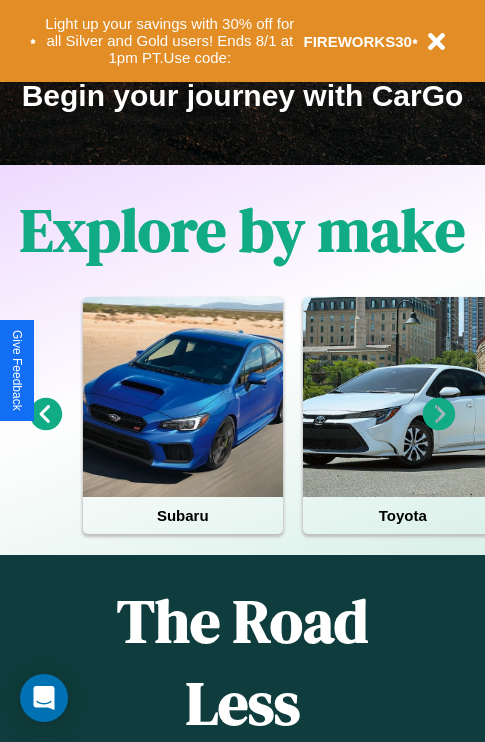 click 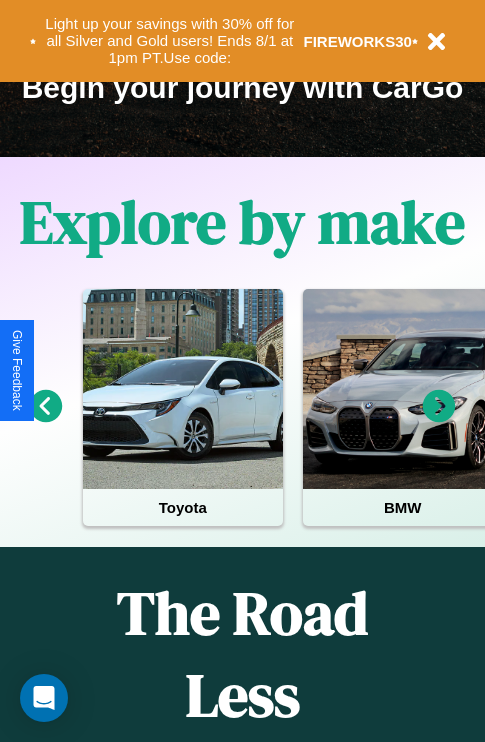 scroll, scrollTop: 1558, scrollLeft: 0, axis: vertical 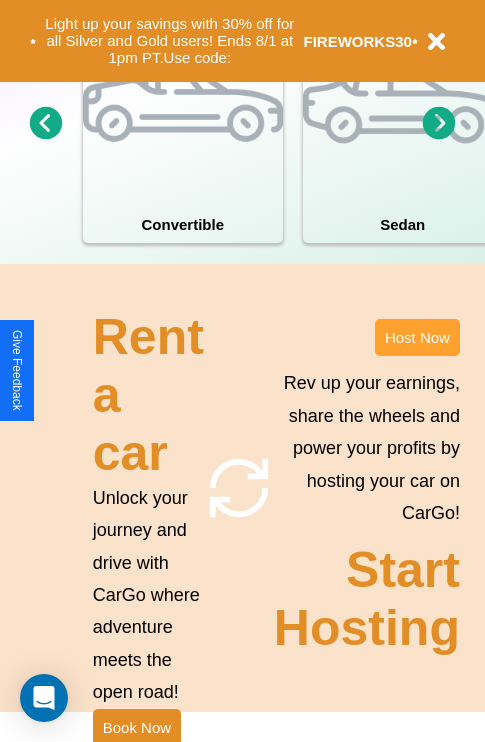 click on "Host Now" at bounding box center [417, 337] 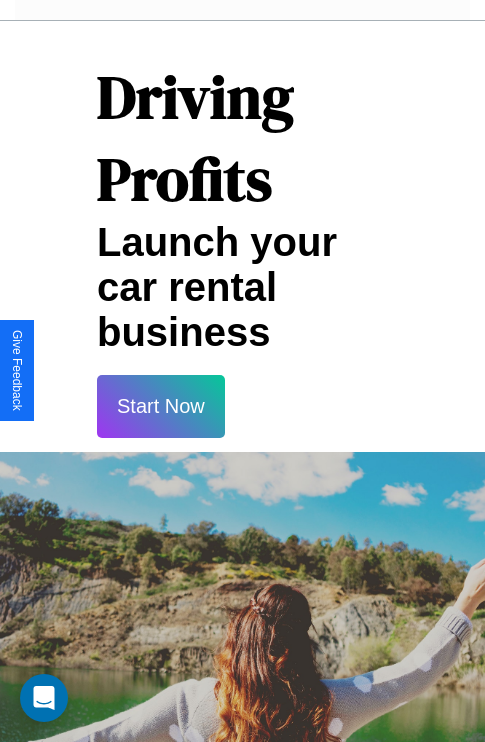 scroll, scrollTop: 3255, scrollLeft: 0, axis: vertical 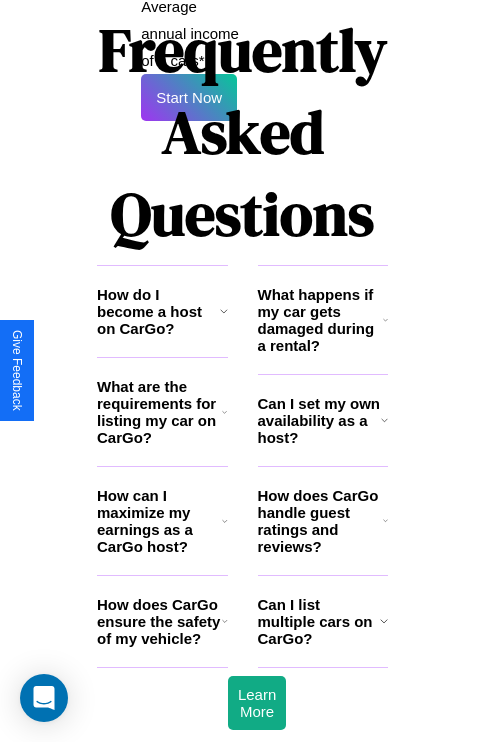 click 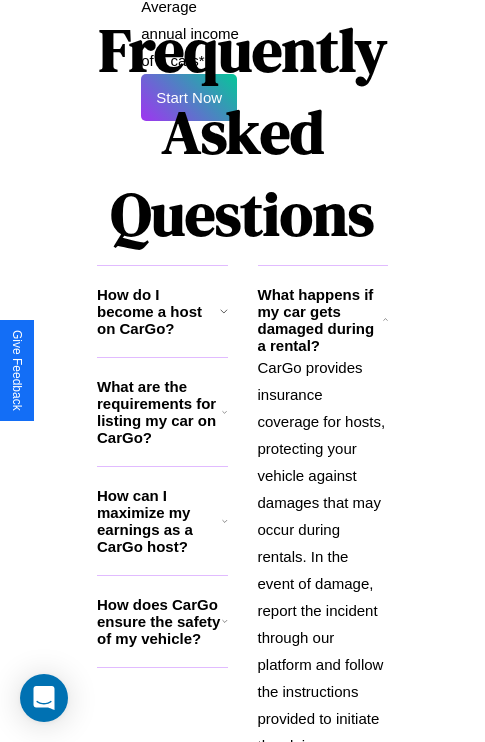 click on "How can I maximize my earnings as a CarGo host?" at bounding box center [159, 521] 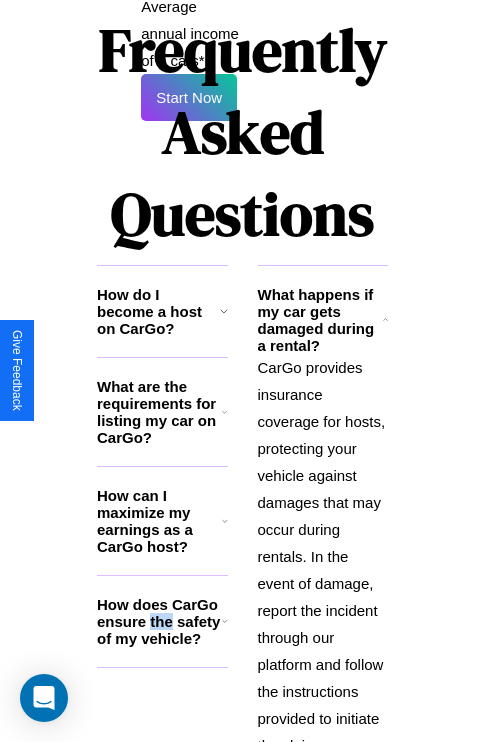 click on "How does CarGo ensure the safety of my vehicle?" at bounding box center [159, 621] 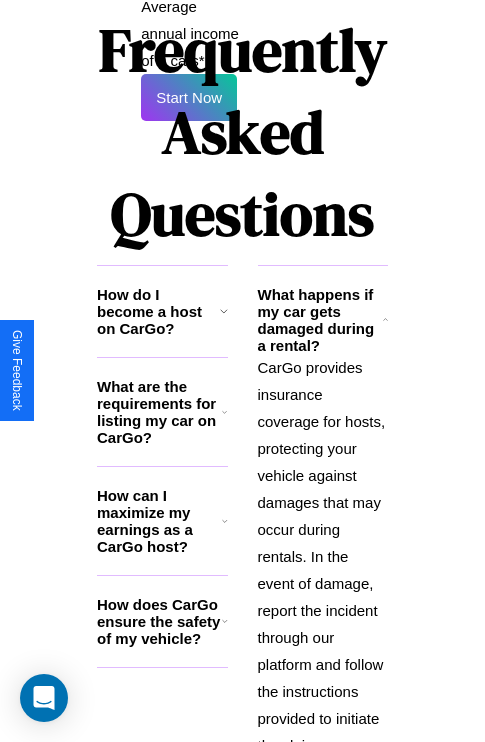 click on "CarGo provides insurance coverage for hosts, protecting your vehicle against damages that may occur during rentals. In the event of damage, report the incident through our platform and follow the instructions provided to initiate the claims process." at bounding box center (323, 556) 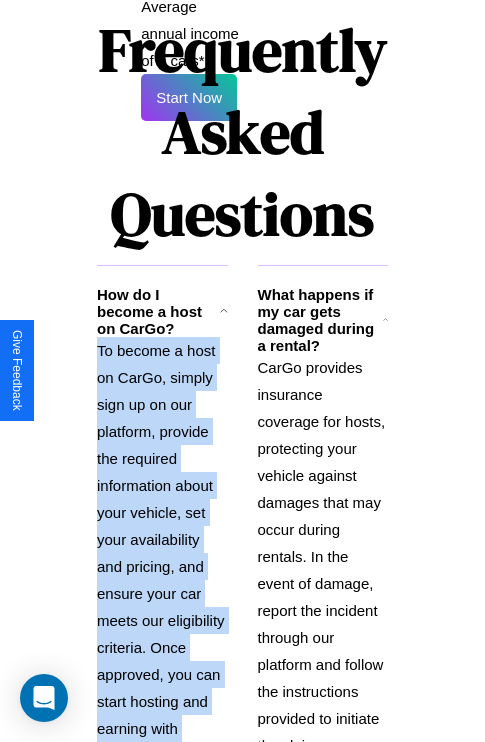 scroll, scrollTop: 3556, scrollLeft: 0, axis: vertical 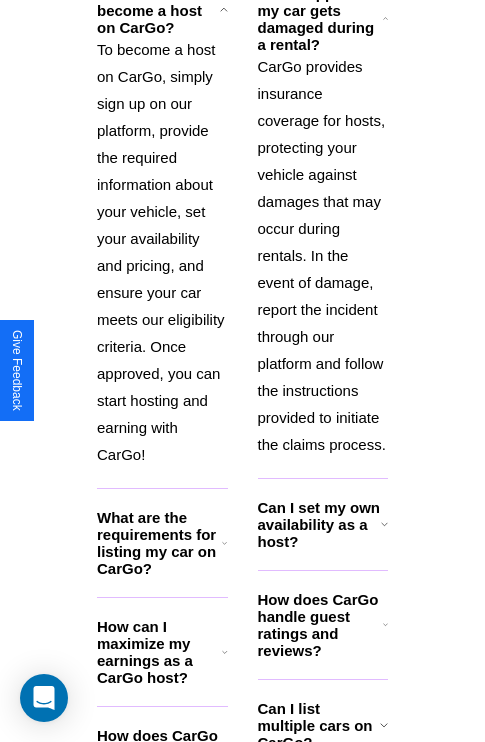 click on "Can I list multiple cars on CarGo?" at bounding box center [319, 725] 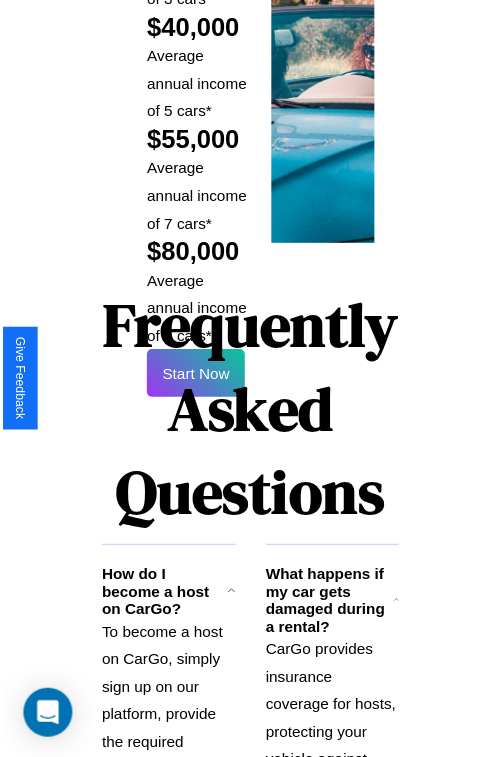 scroll, scrollTop: 1417, scrollLeft: 0, axis: vertical 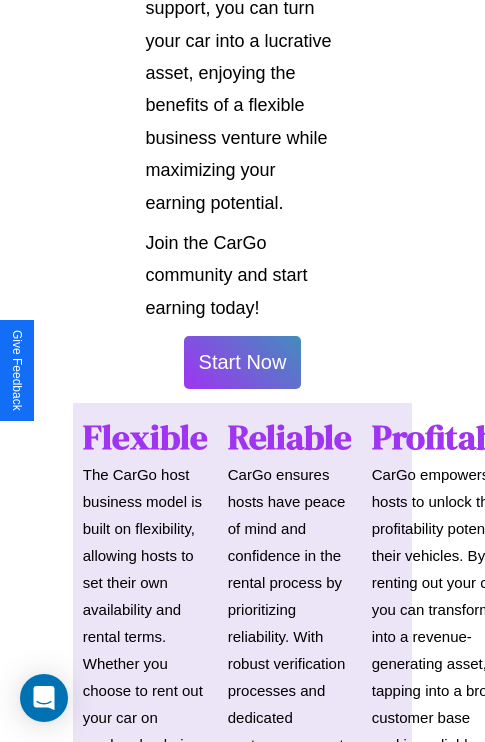 click on "Start Now" at bounding box center (243, 362) 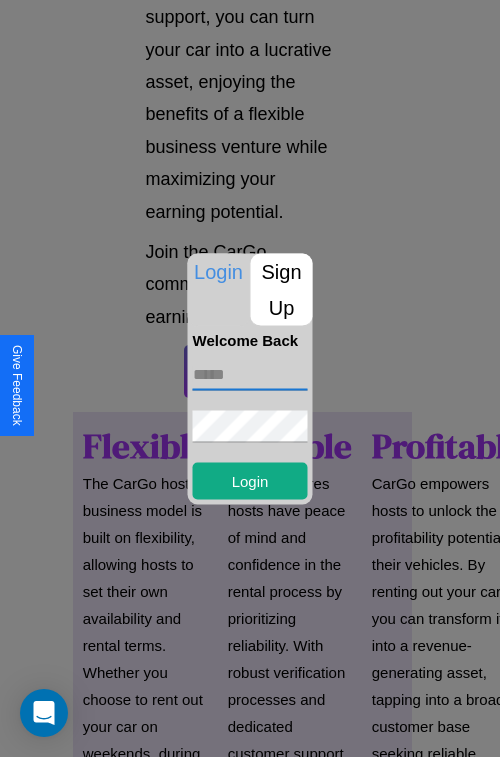 click at bounding box center (250, 374) 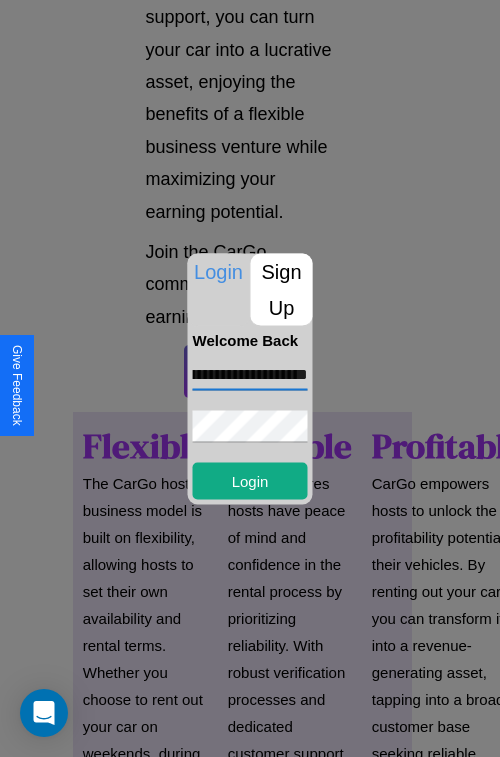 scroll, scrollTop: 0, scrollLeft: 93, axis: horizontal 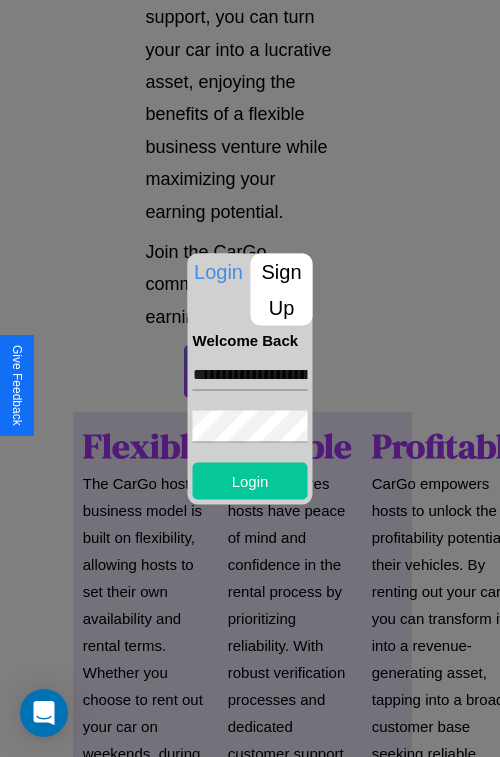 click on "Login" at bounding box center (250, 480) 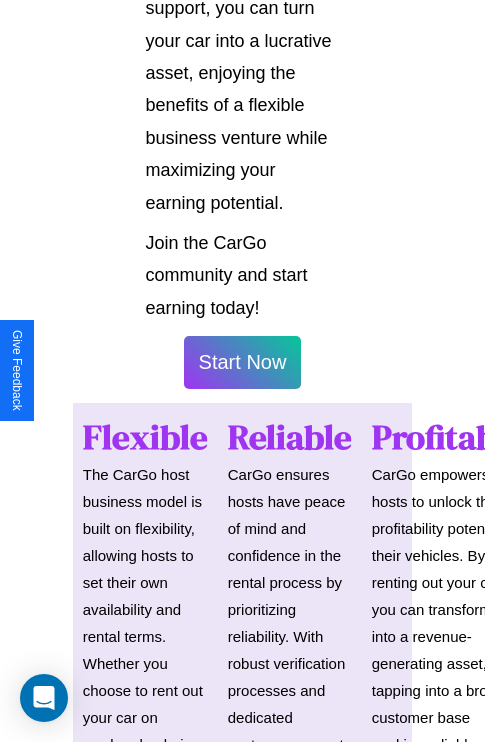 scroll, scrollTop: 1419, scrollLeft: 0, axis: vertical 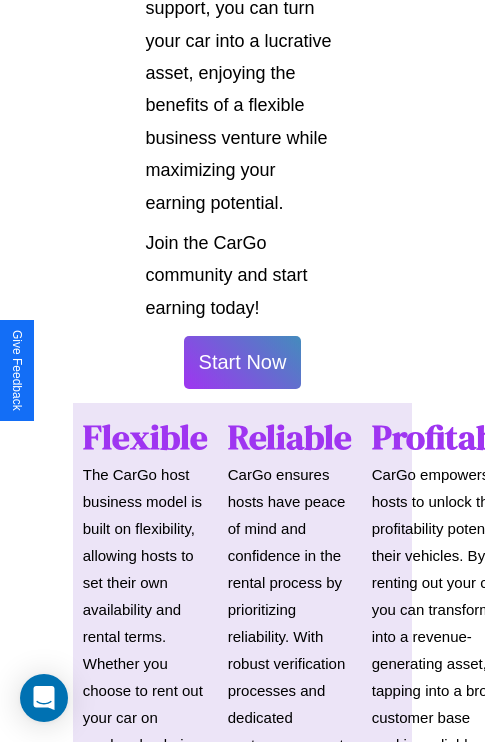 click on "Start Now" at bounding box center (243, 362) 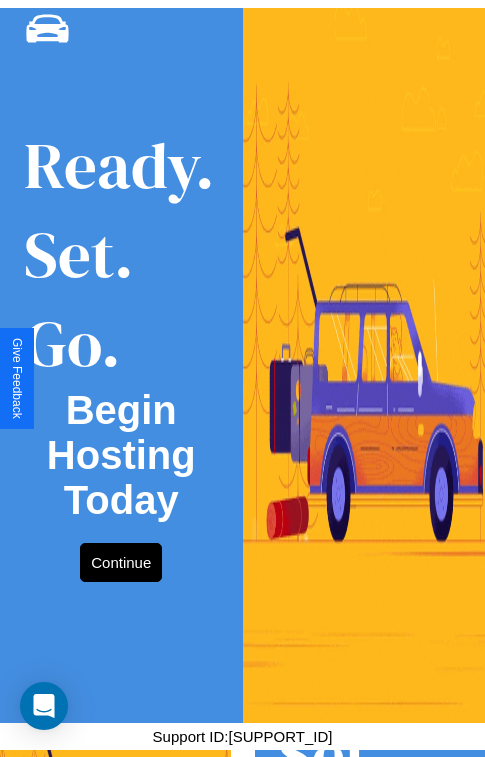 scroll, scrollTop: 0, scrollLeft: 0, axis: both 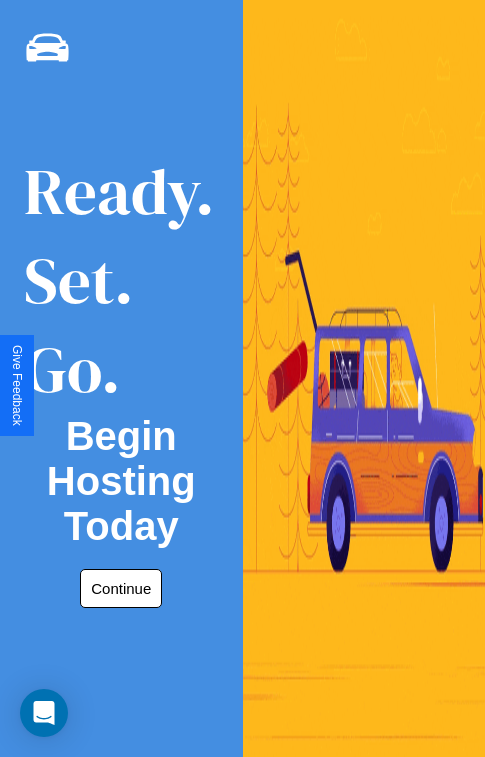 click on "Continue" at bounding box center [121, 588] 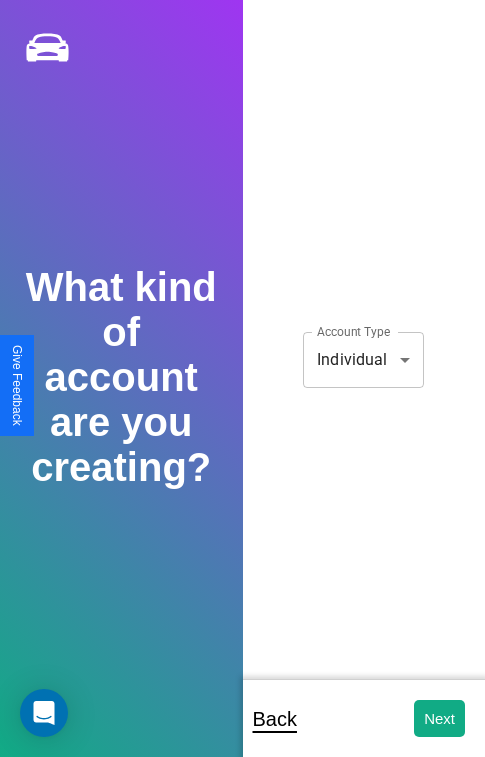 click on "**********" at bounding box center (242, 392) 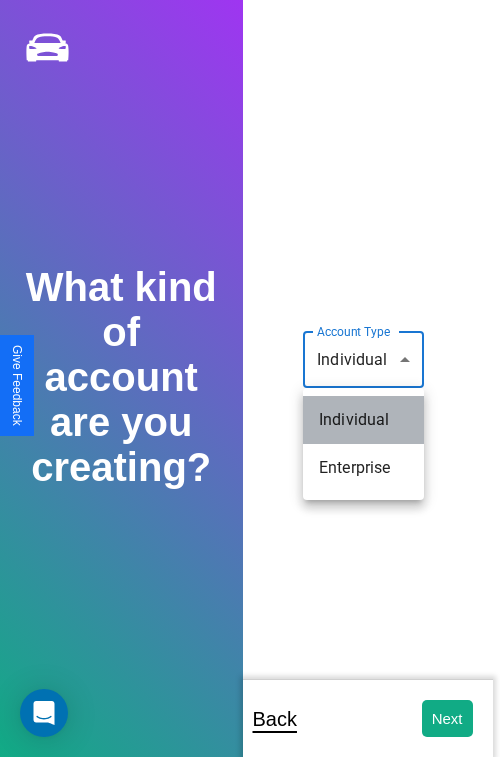 click on "Individual" at bounding box center (363, 420) 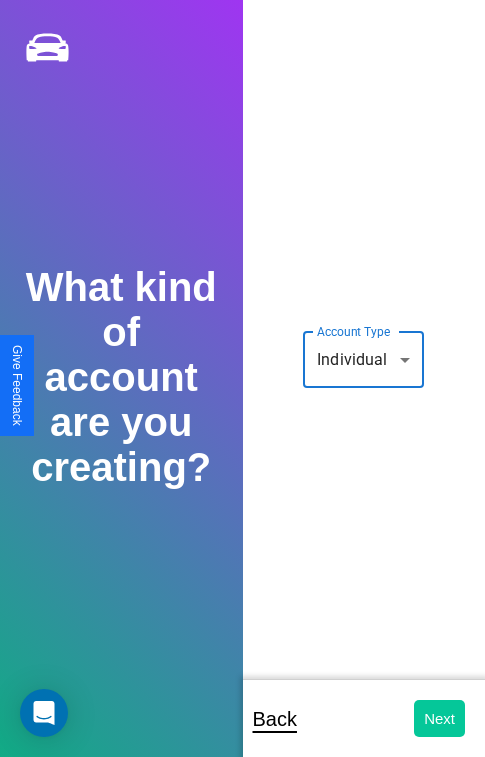 click on "Next" at bounding box center [439, 718] 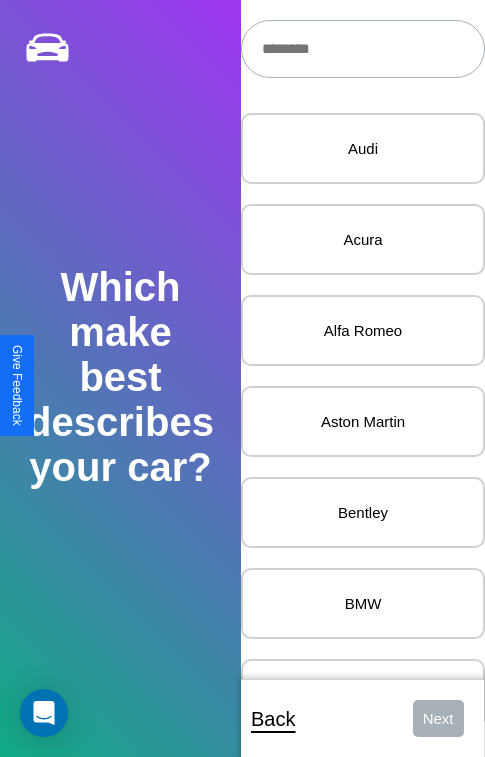 scroll, scrollTop: 27, scrollLeft: 0, axis: vertical 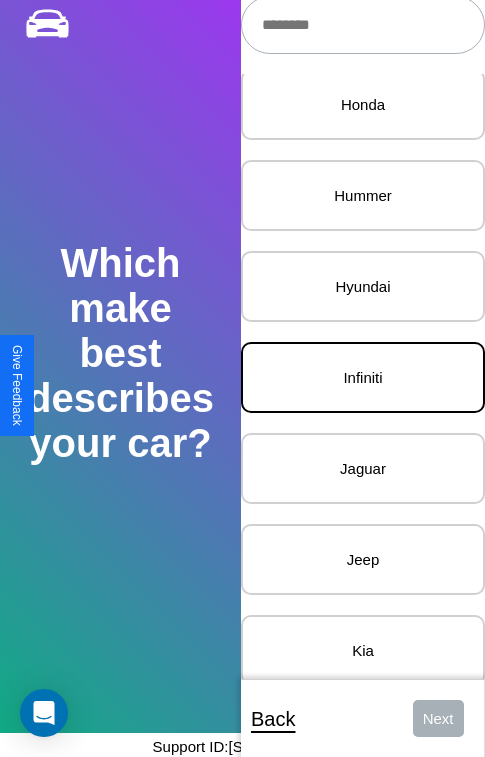 click on "Infiniti" at bounding box center [363, 377] 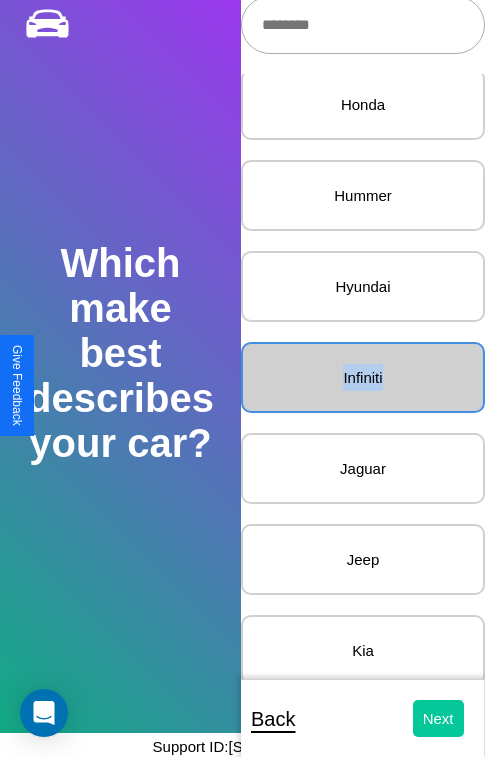 click on "Next" at bounding box center (438, 718) 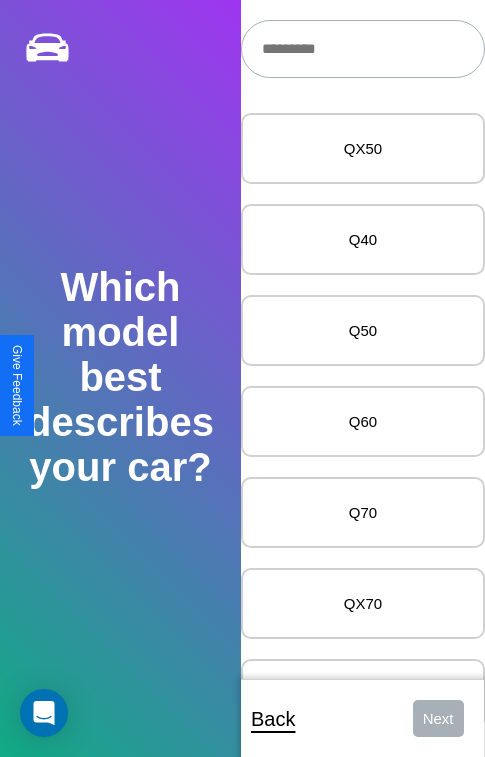 scroll, scrollTop: 24, scrollLeft: 0, axis: vertical 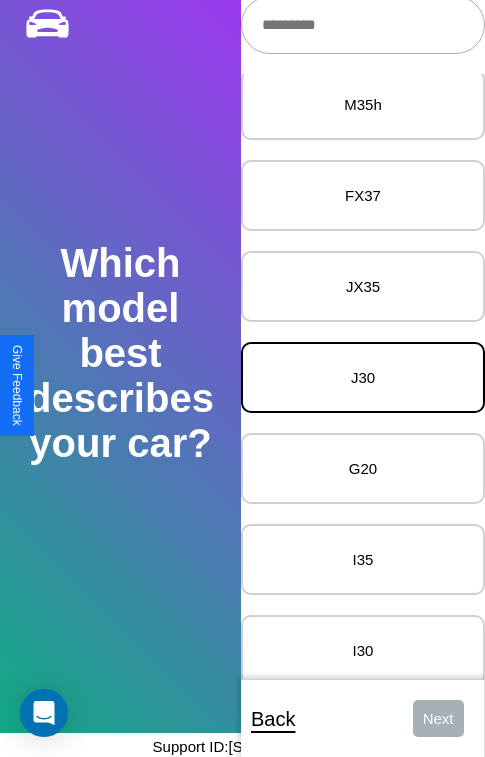 click on "J30" at bounding box center (363, 377) 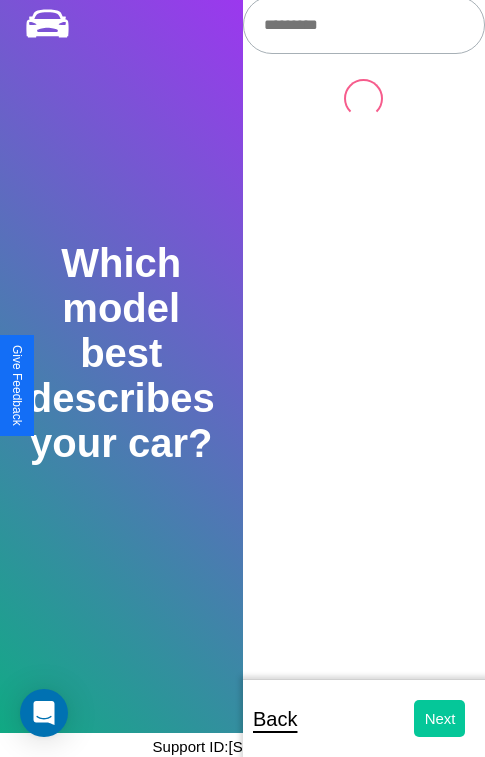 click on "Next" at bounding box center (439, 718) 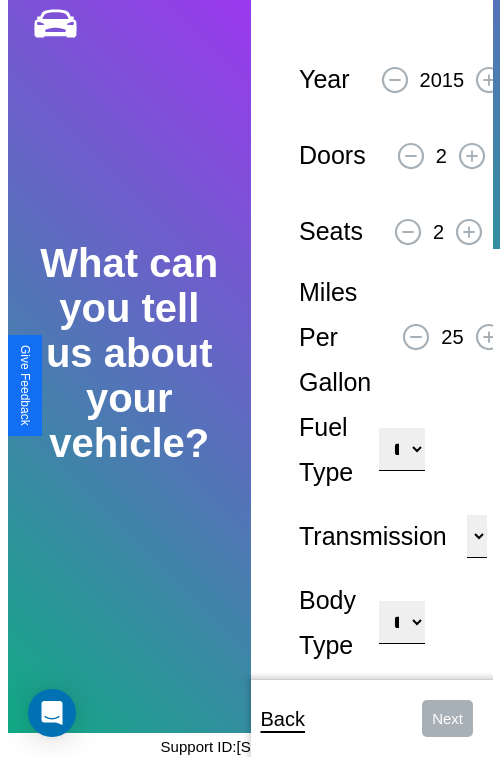 scroll, scrollTop: 0, scrollLeft: 0, axis: both 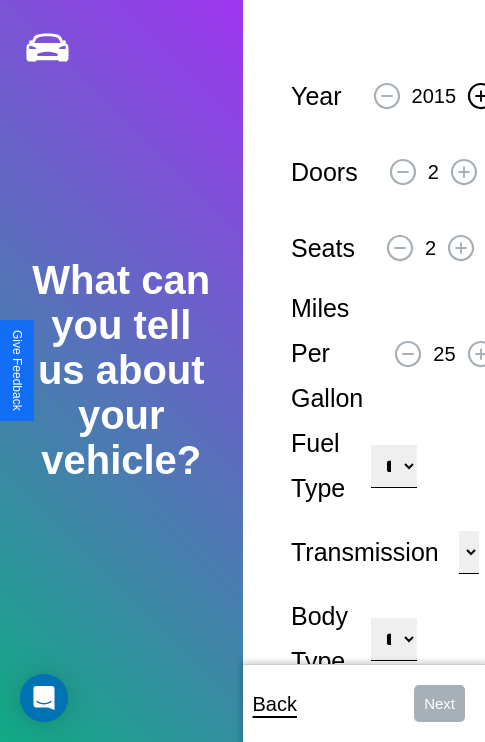 click 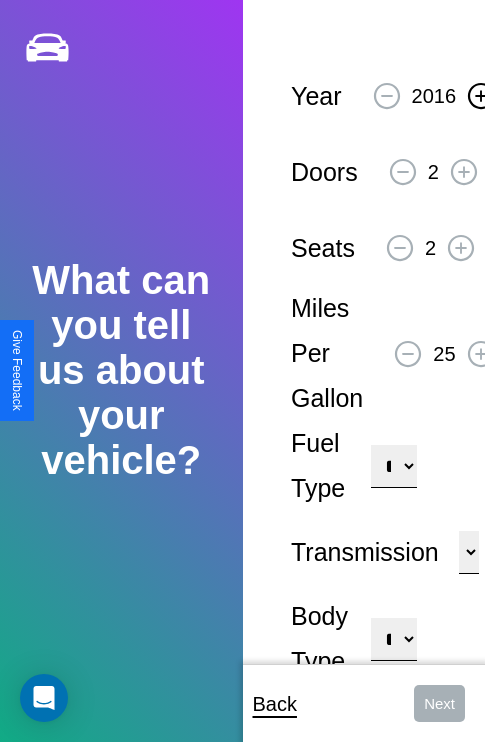 click 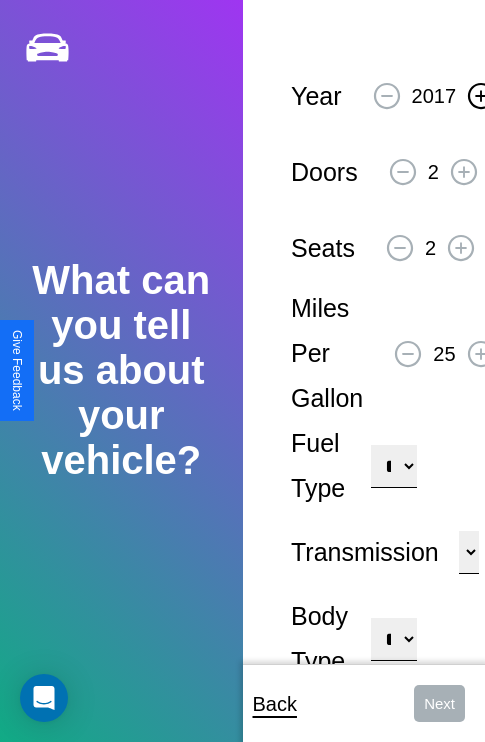 click 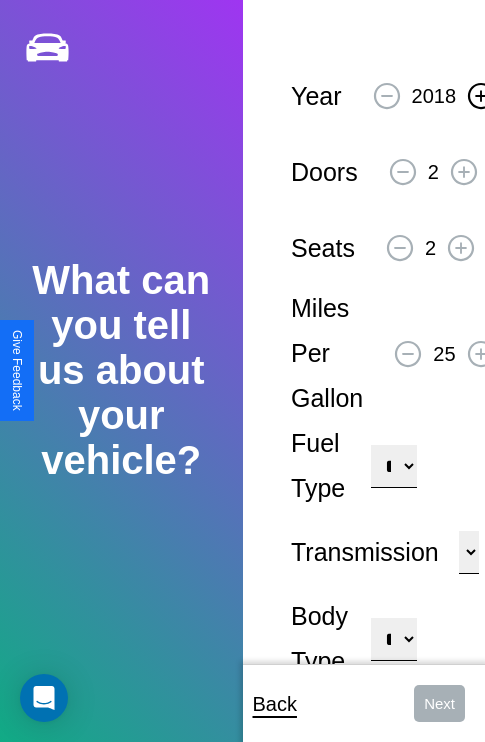 click 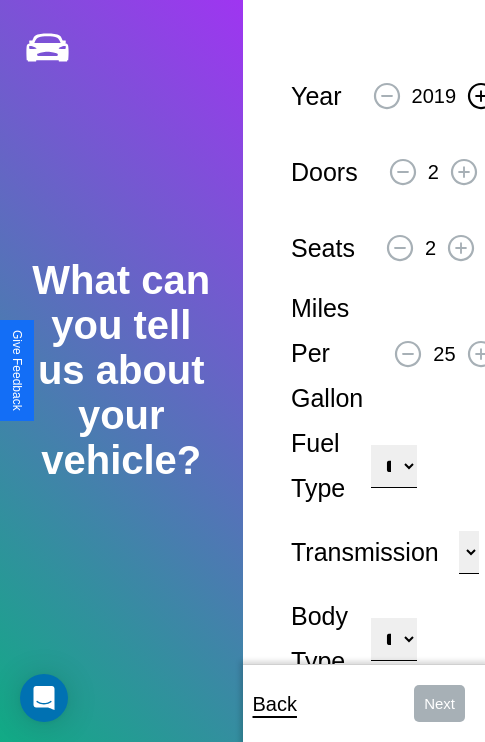click 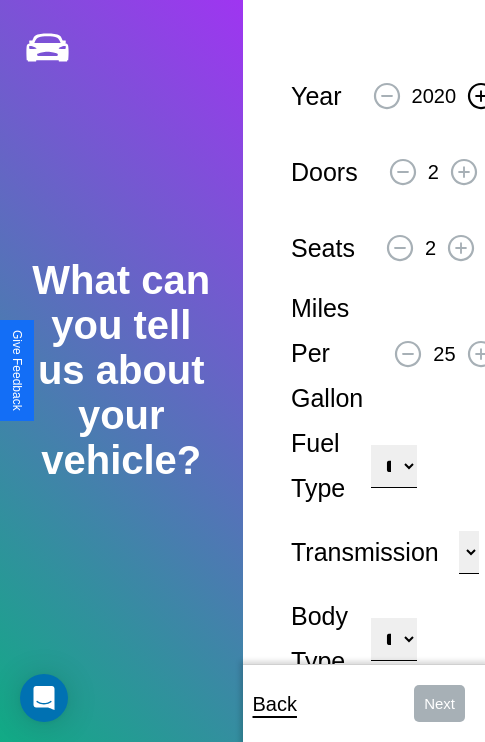 click 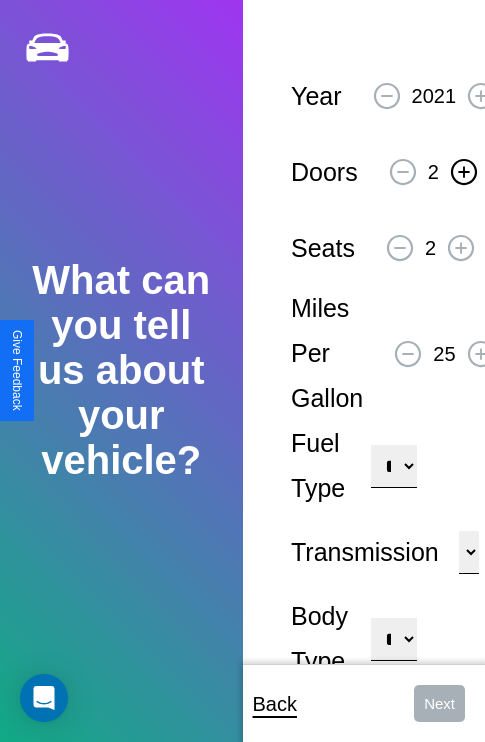 click 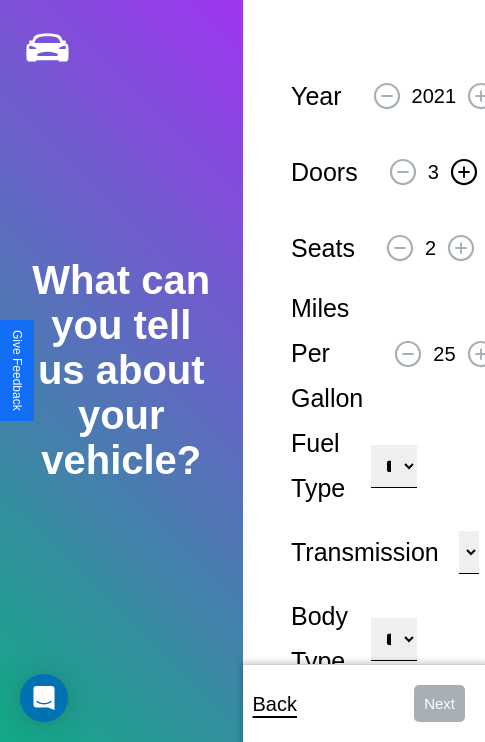 click 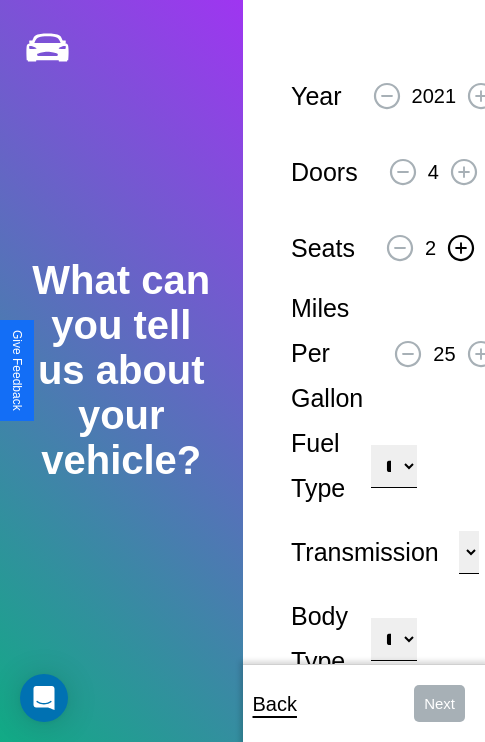 click 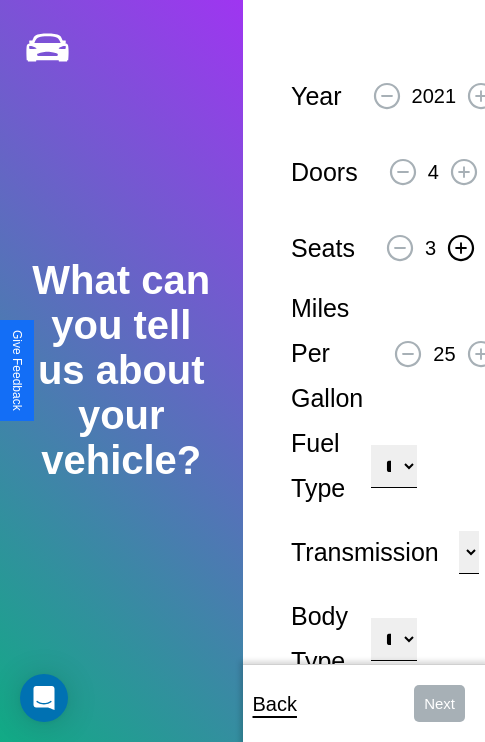click 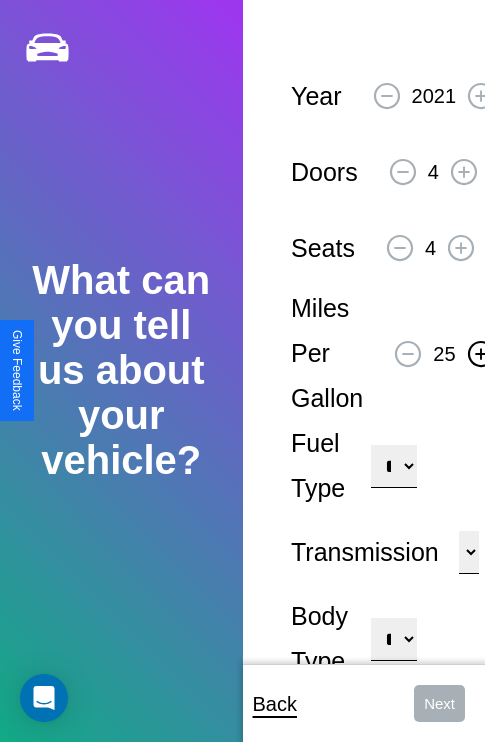 click 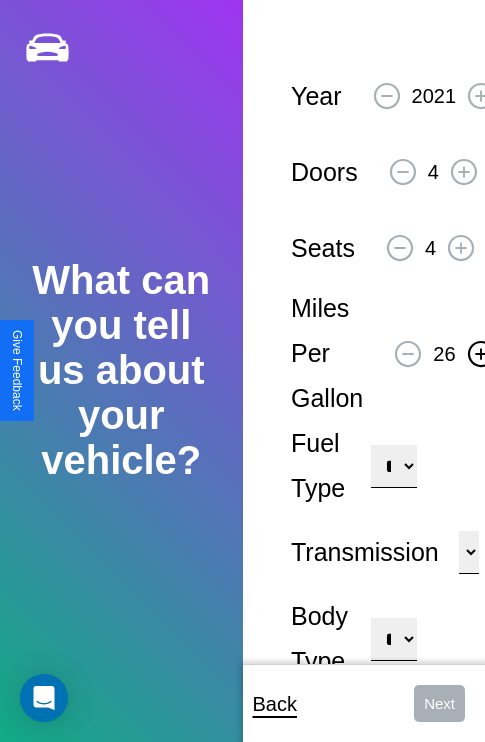 click on "**********" at bounding box center [393, 466] 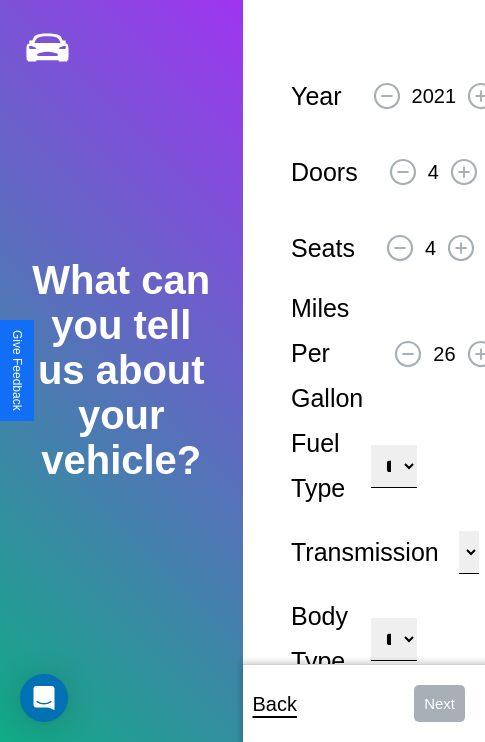 select on "**********" 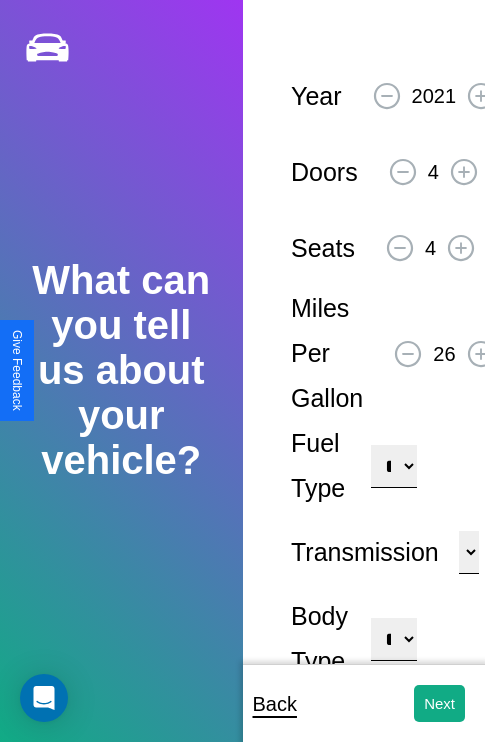 click on "**********" at bounding box center (393, 639) 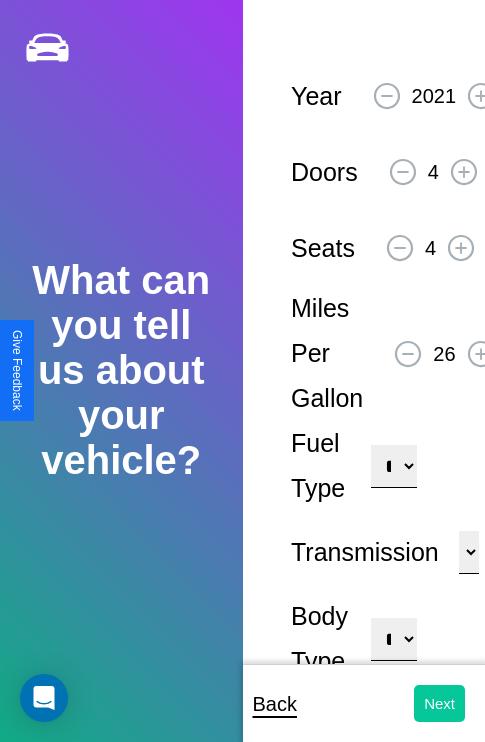 click on "Next" at bounding box center [439, 703] 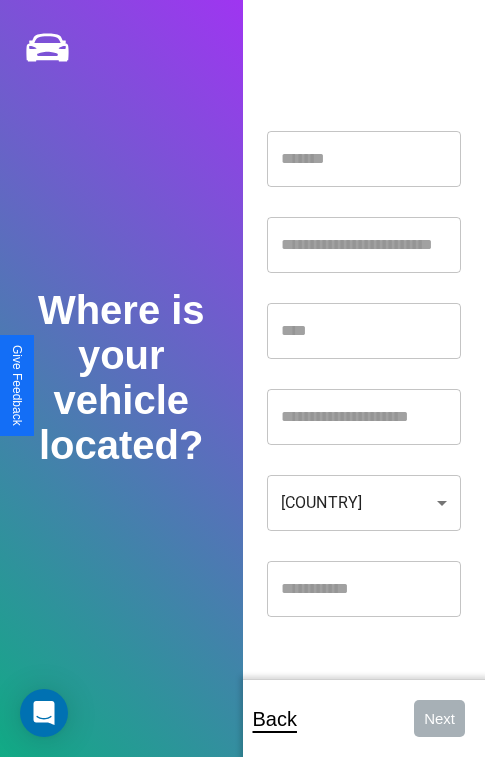 click at bounding box center (364, 159) 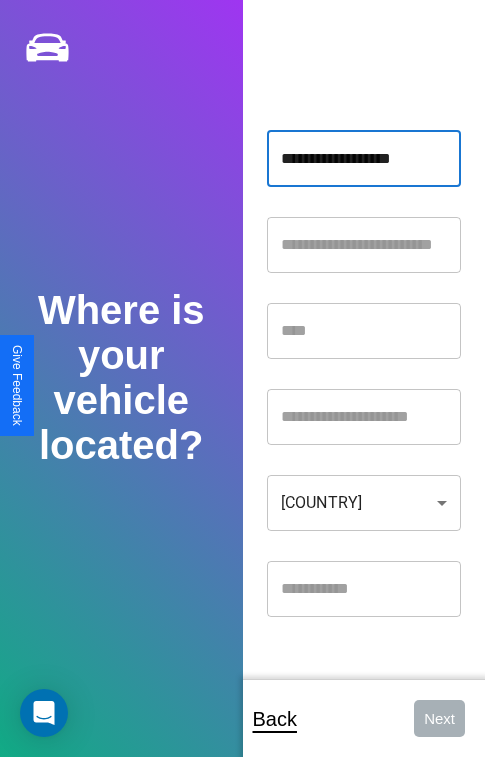 type on "**********" 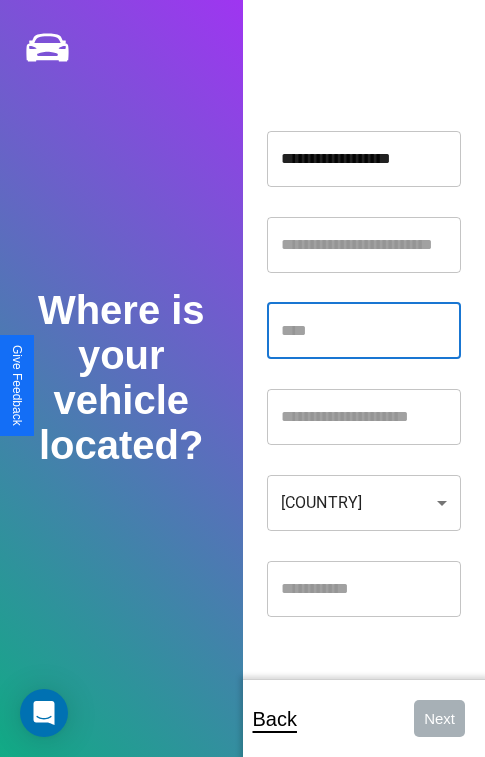 click at bounding box center (364, 331) 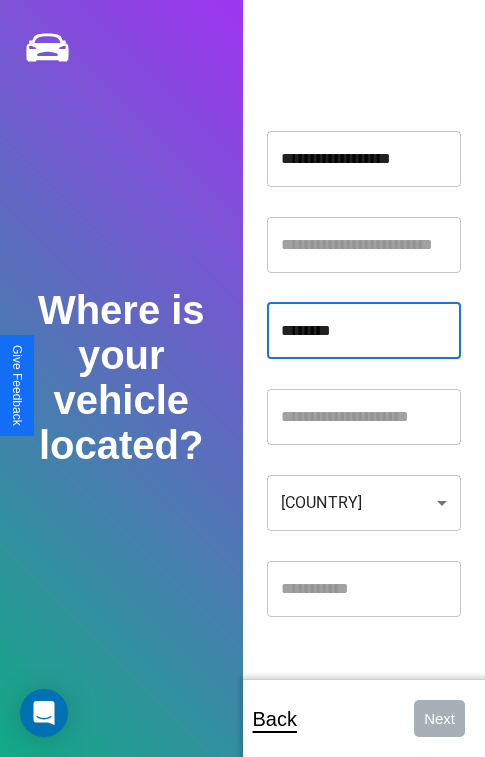 type on "********" 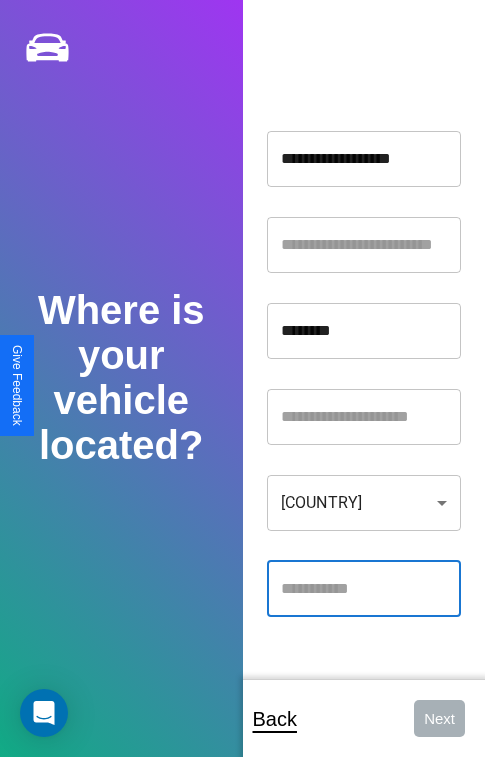 click at bounding box center (364, 589) 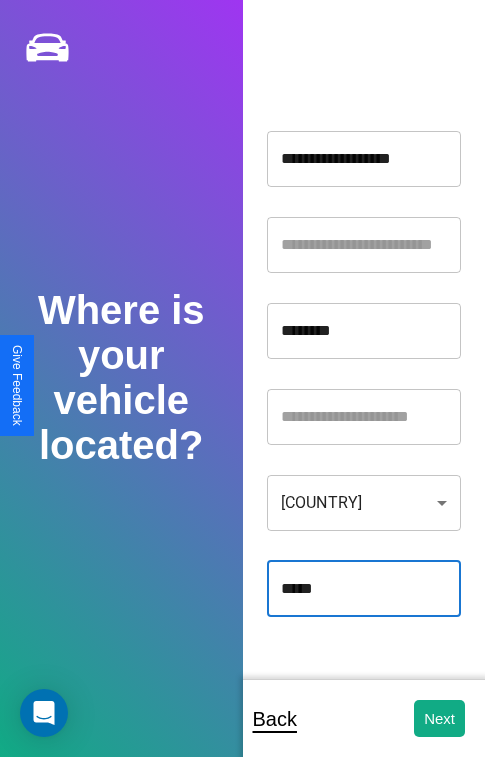 type on "*****" 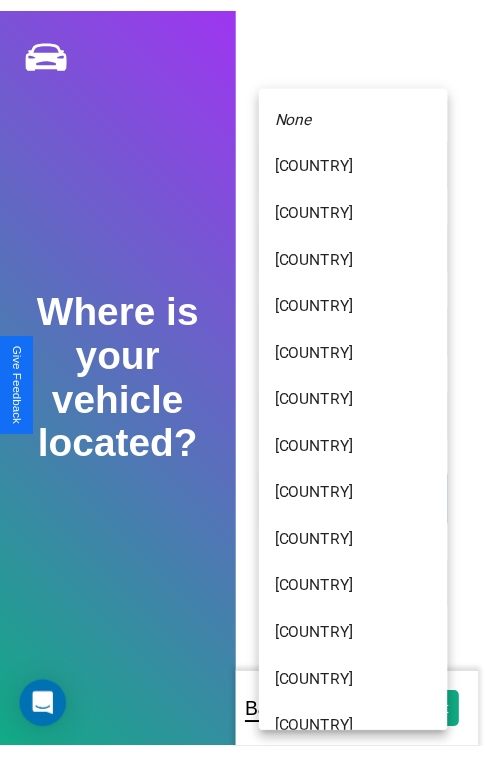scroll, scrollTop: 459, scrollLeft: 0, axis: vertical 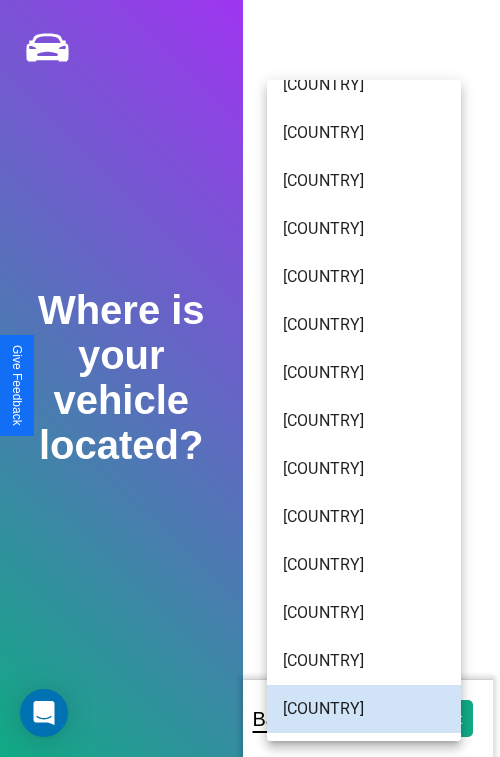 click on "[COUNTRY]" at bounding box center (364, 277) 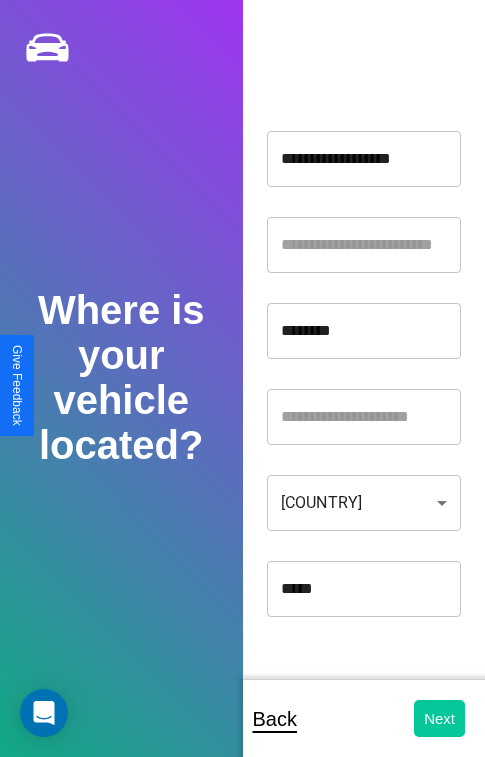 click on "Next" at bounding box center (439, 718) 